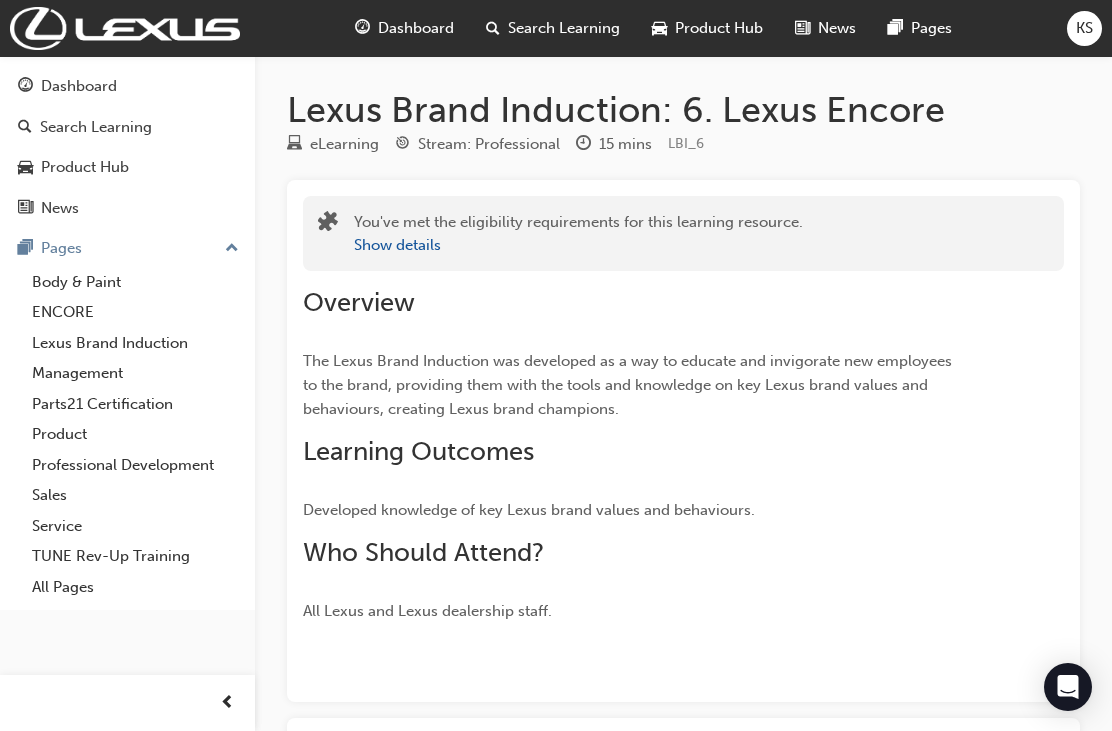 scroll, scrollTop: 215, scrollLeft: 0, axis: vertical 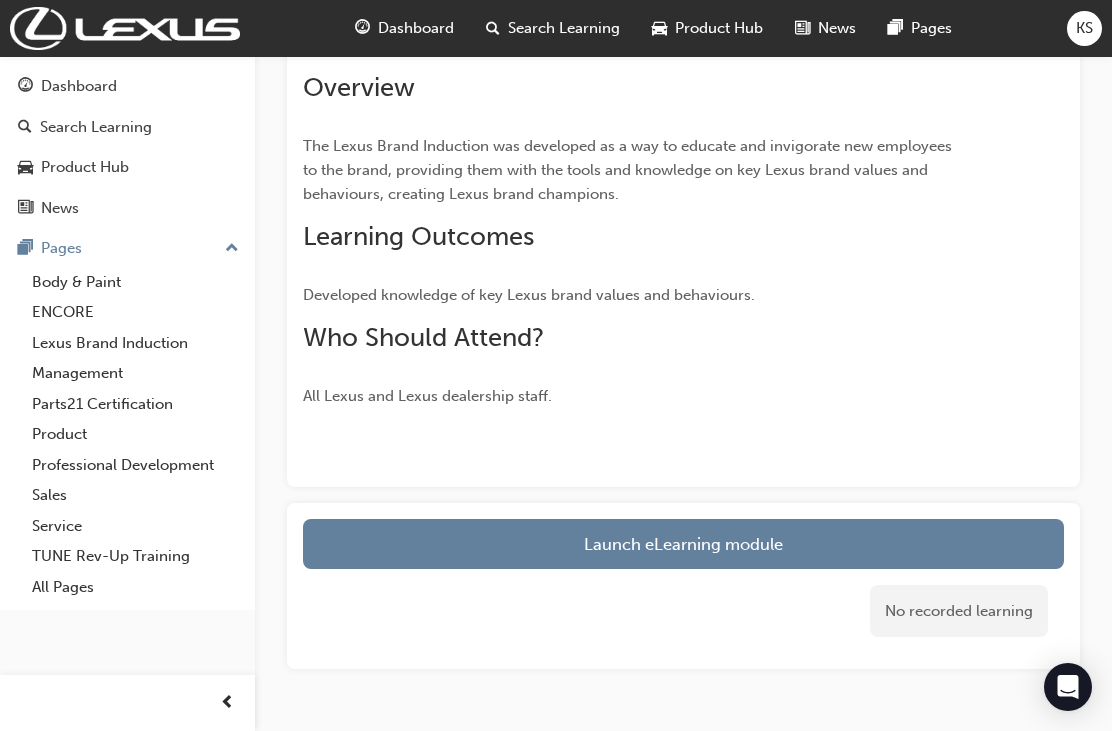 click on "Launch eLearning module" at bounding box center [683, 544] 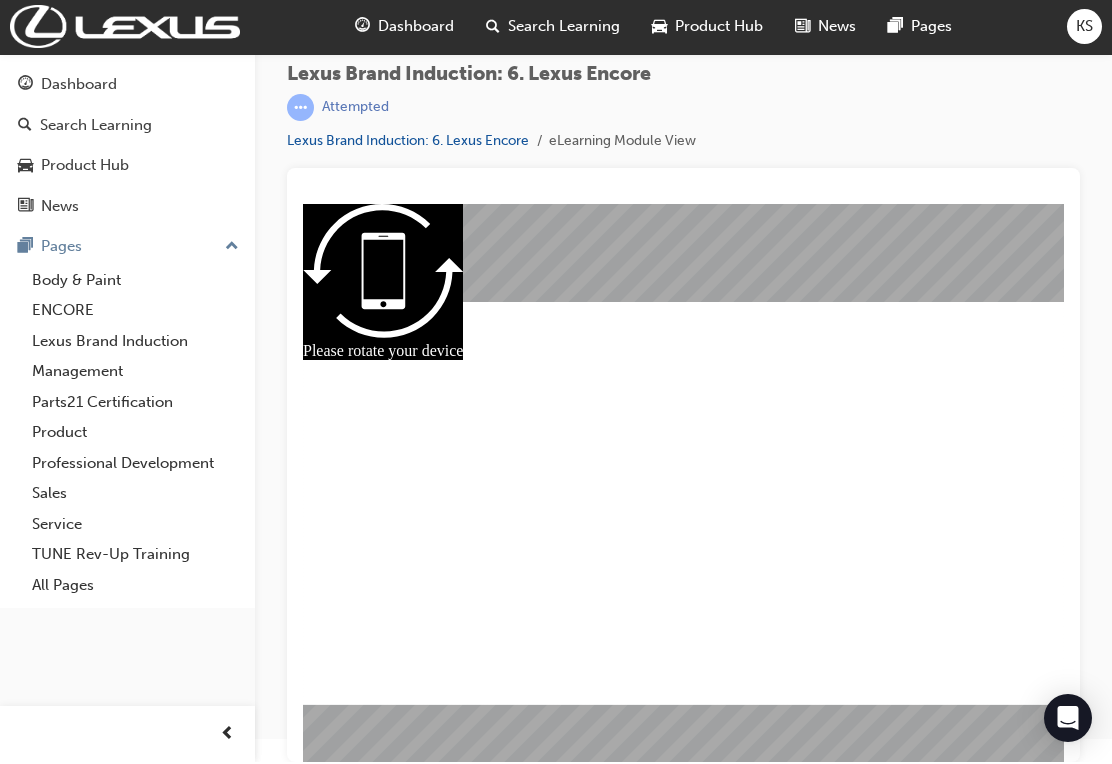 scroll, scrollTop: 26, scrollLeft: 0, axis: vertical 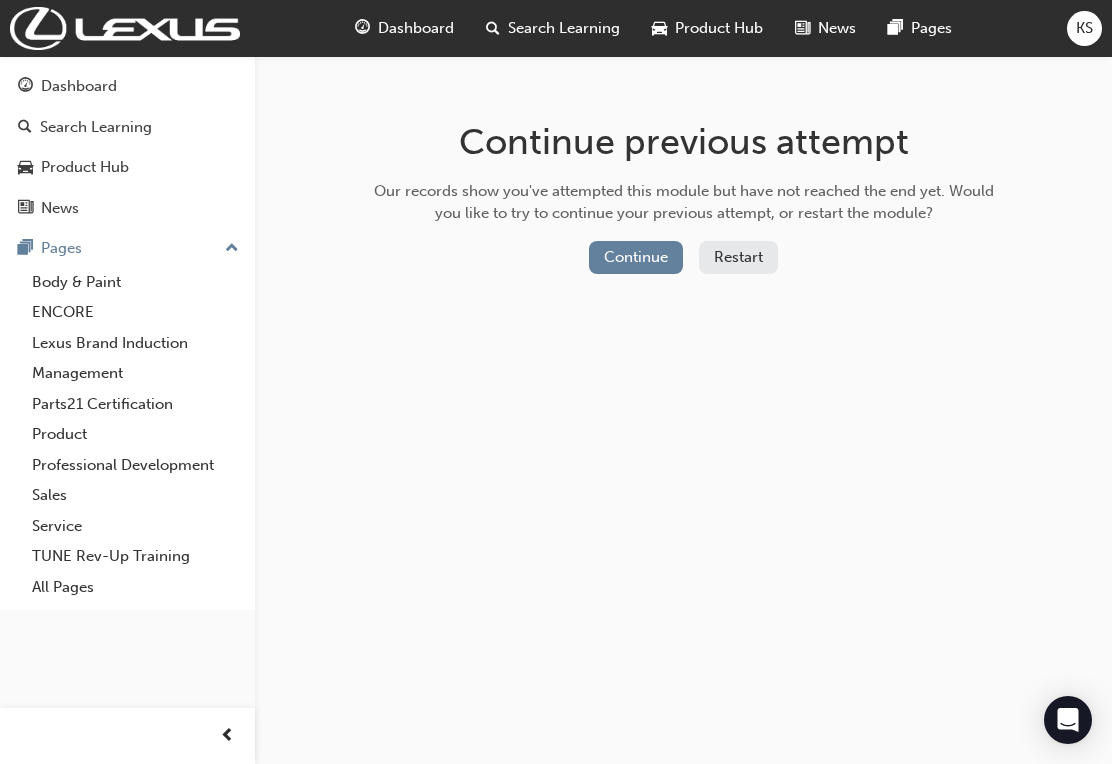 click on "Continue" at bounding box center [636, 257] 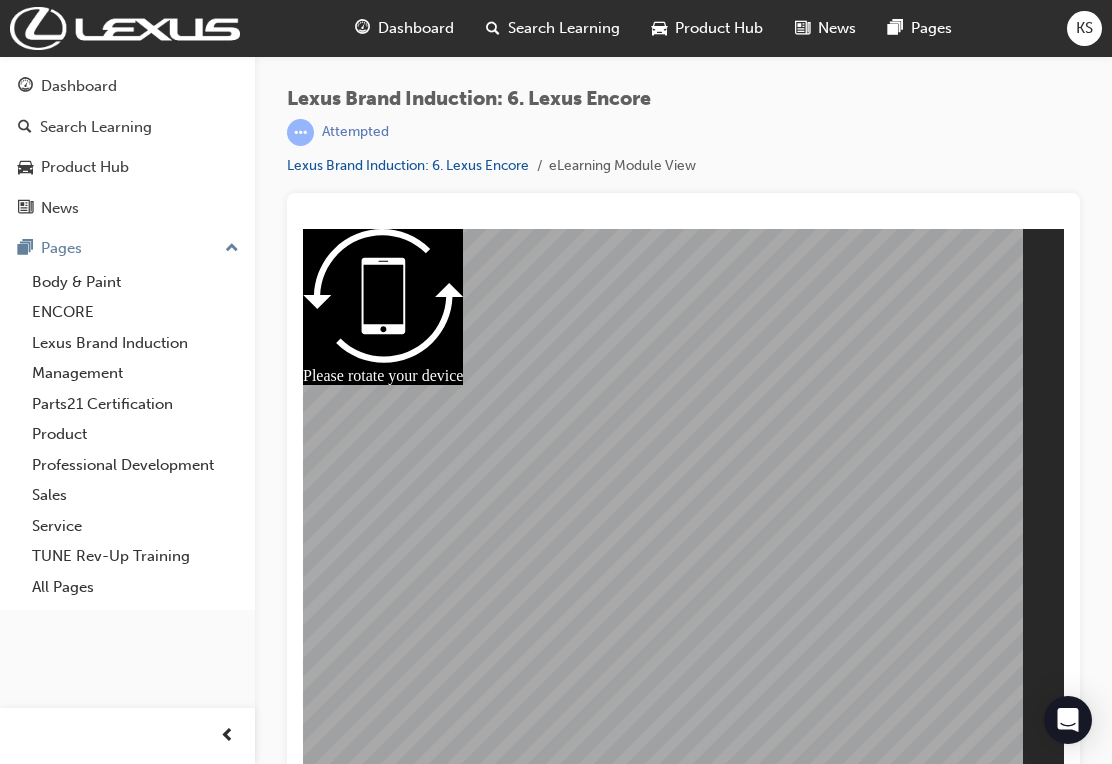 scroll, scrollTop: 0, scrollLeft: 0, axis: both 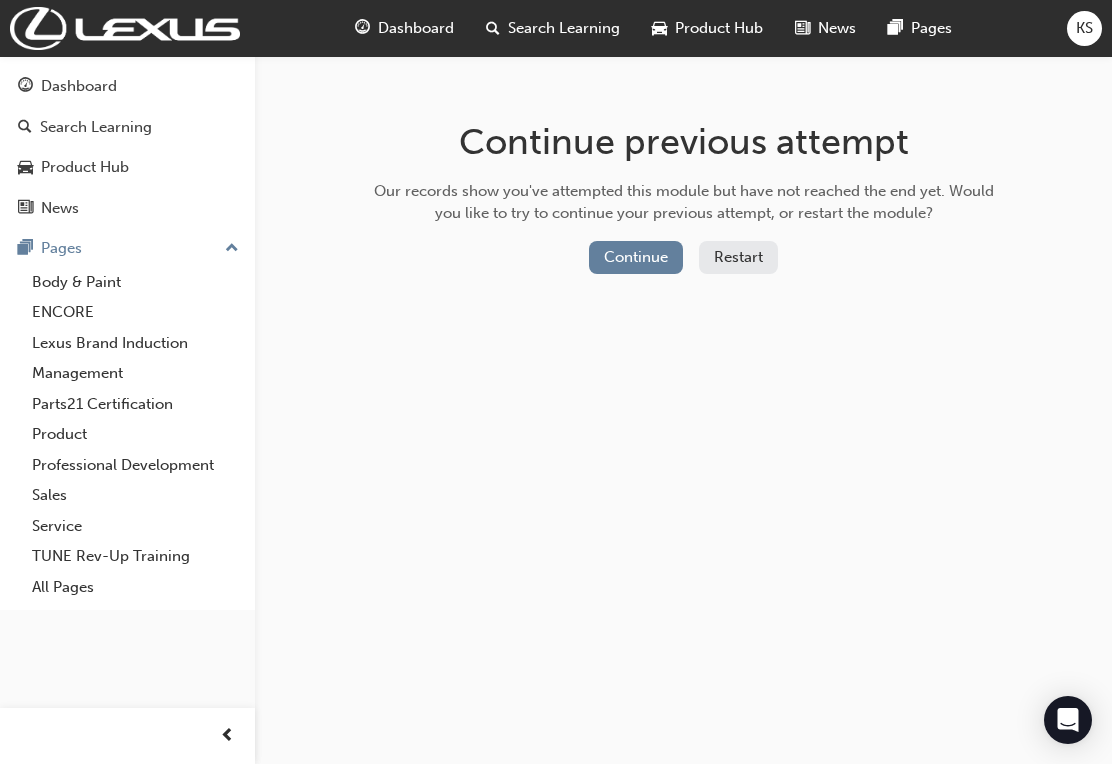 click on "Continue" at bounding box center (636, 257) 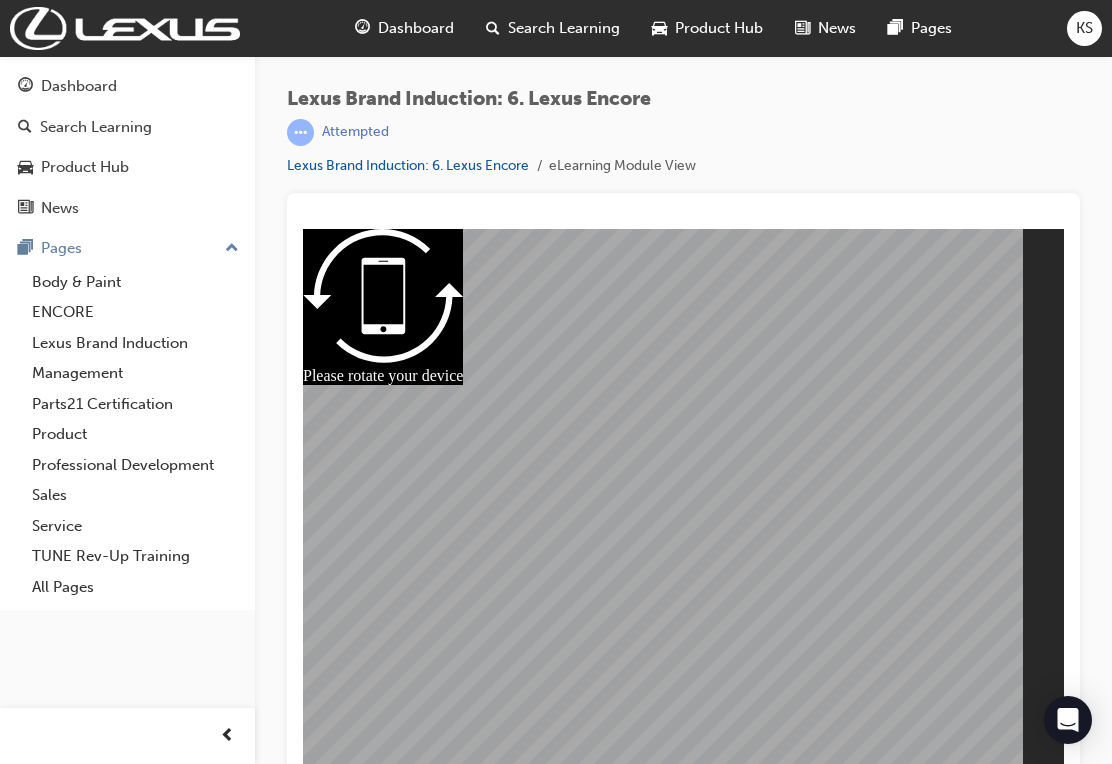 scroll, scrollTop: 0, scrollLeft: 0, axis: both 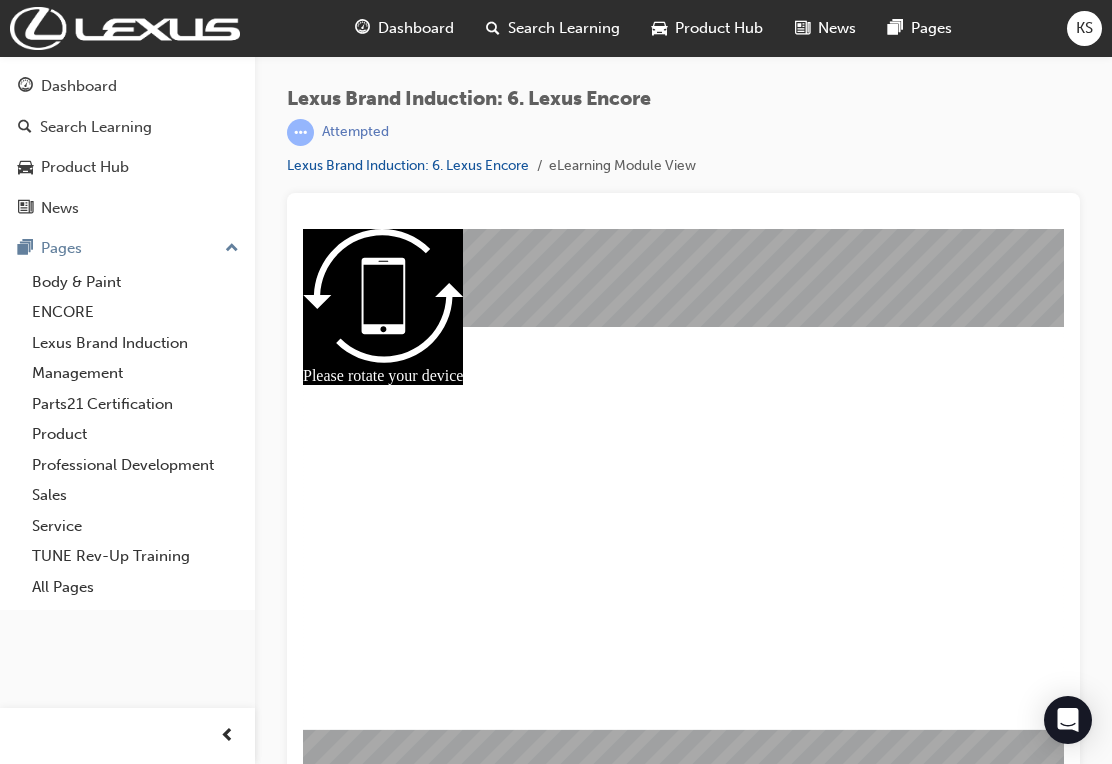 click 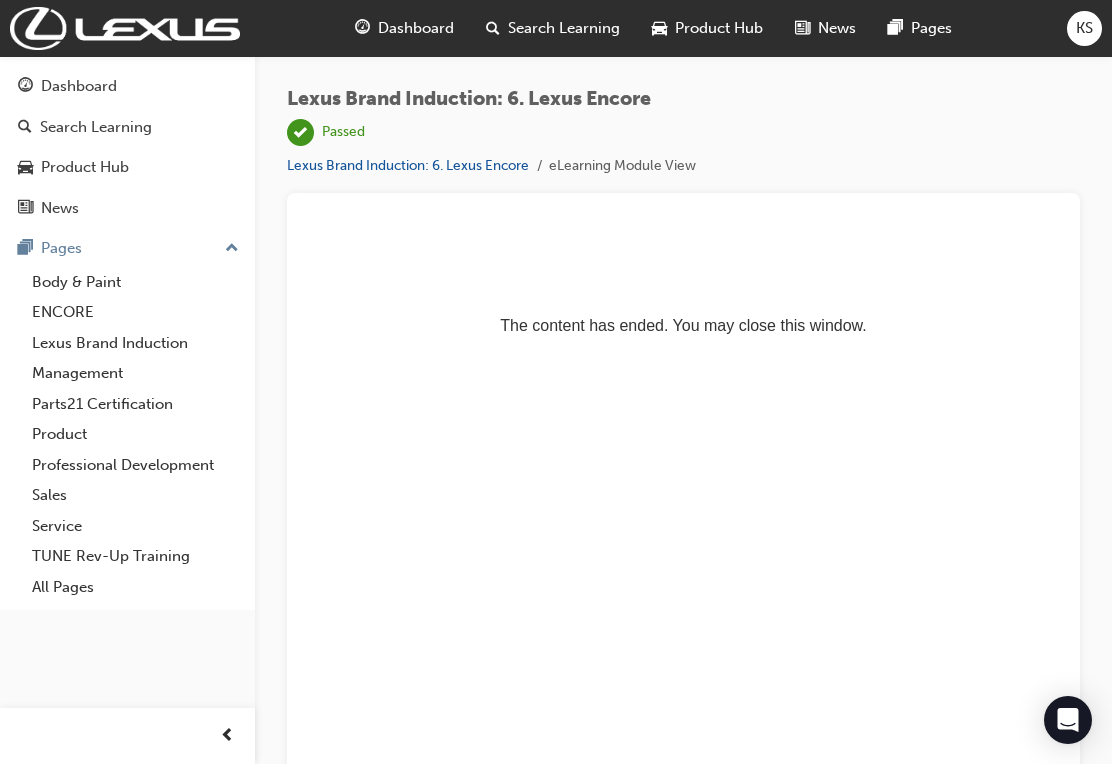 scroll, scrollTop: 0, scrollLeft: 0, axis: both 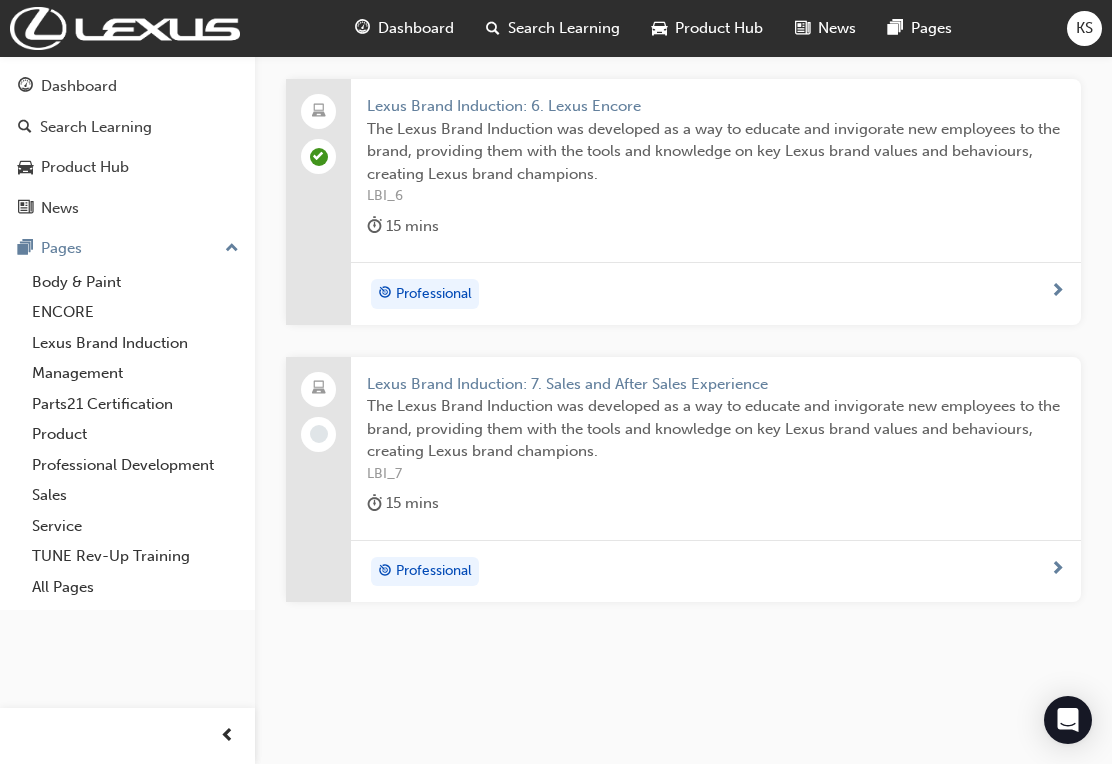 click on "Lexus Brand Induction: 7. Sales and After Sales Experience" at bounding box center (716, 384) 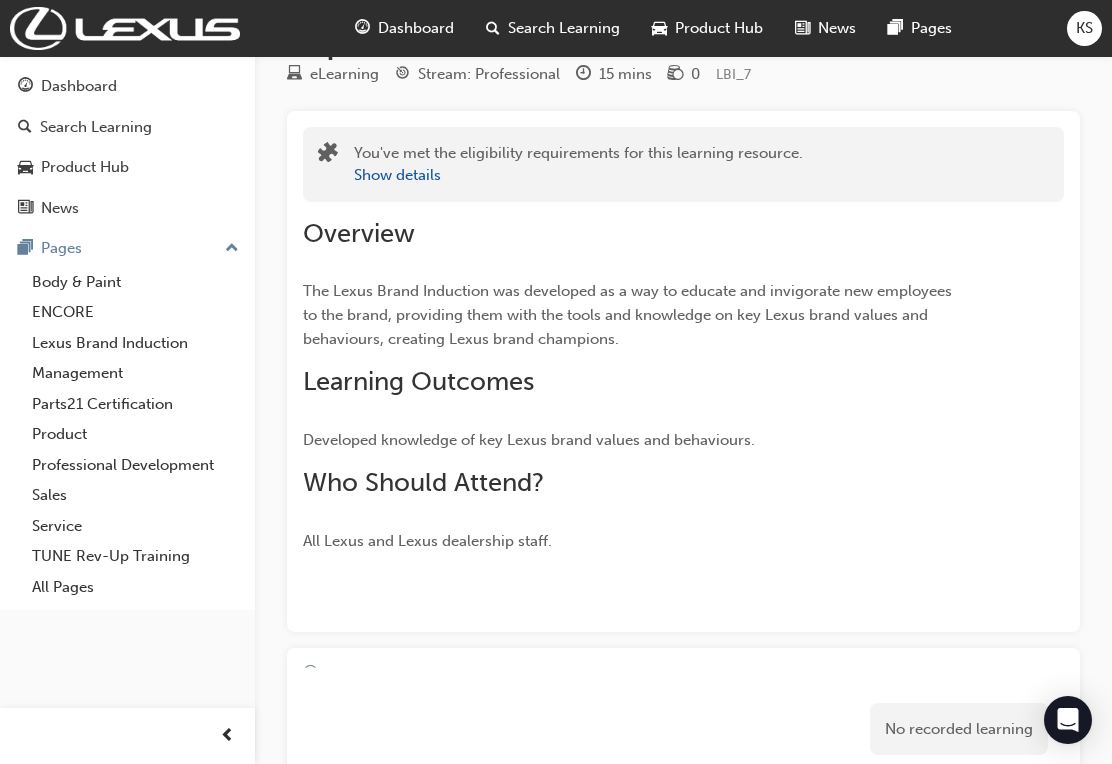 scroll, scrollTop: 0, scrollLeft: 0, axis: both 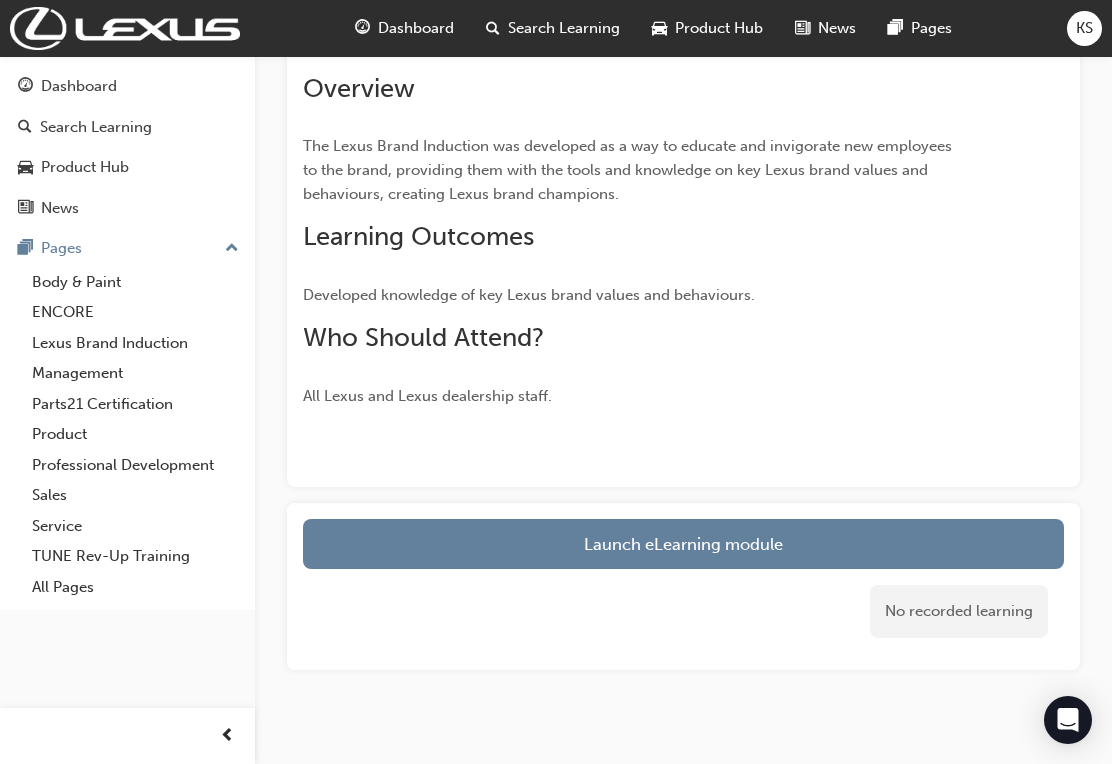 click on "Launch eLearning module" at bounding box center [683, 544] 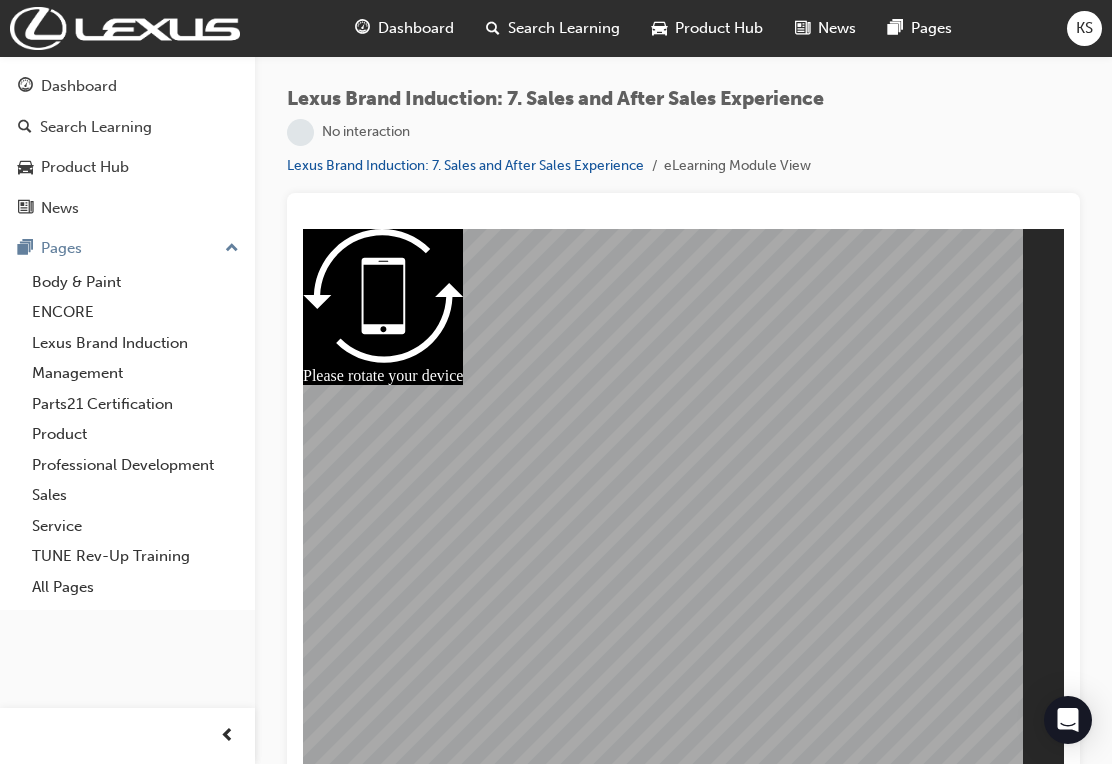 scroll, scrollTop: 0, scrollLeft: 0, axis: both 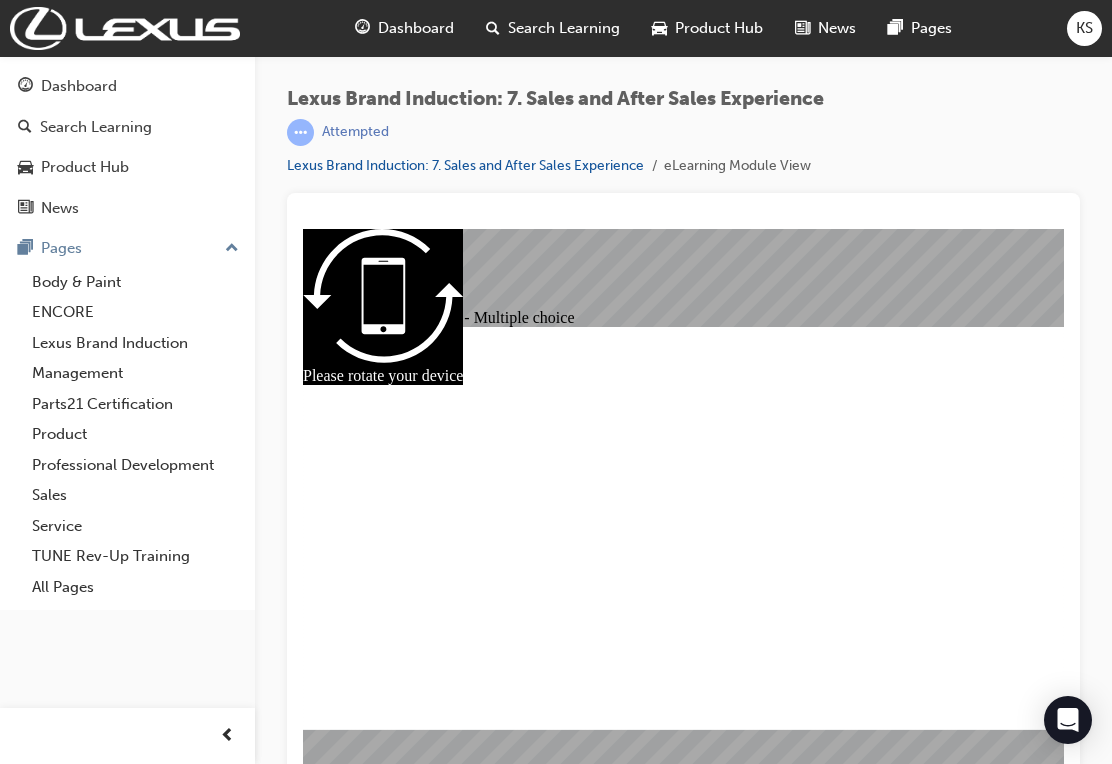 radio on "false" 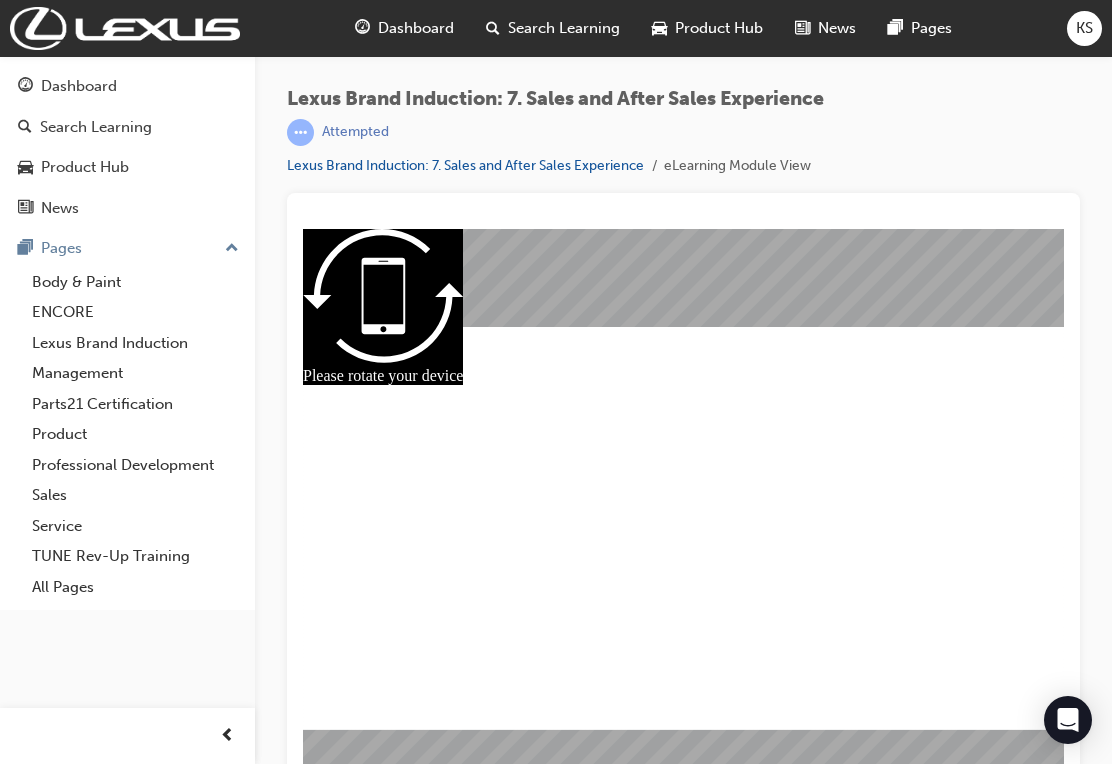 checkbox on "true" 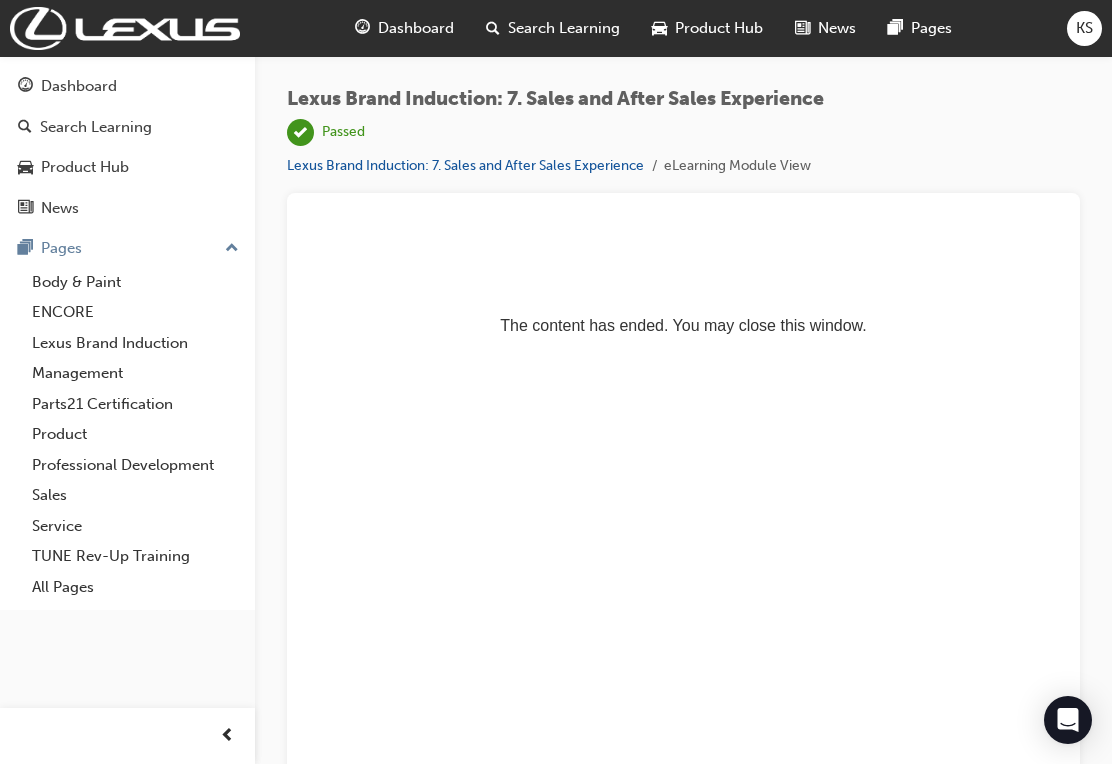 scroll, scrollTop: 0, scrollLeft: 0, axis: both 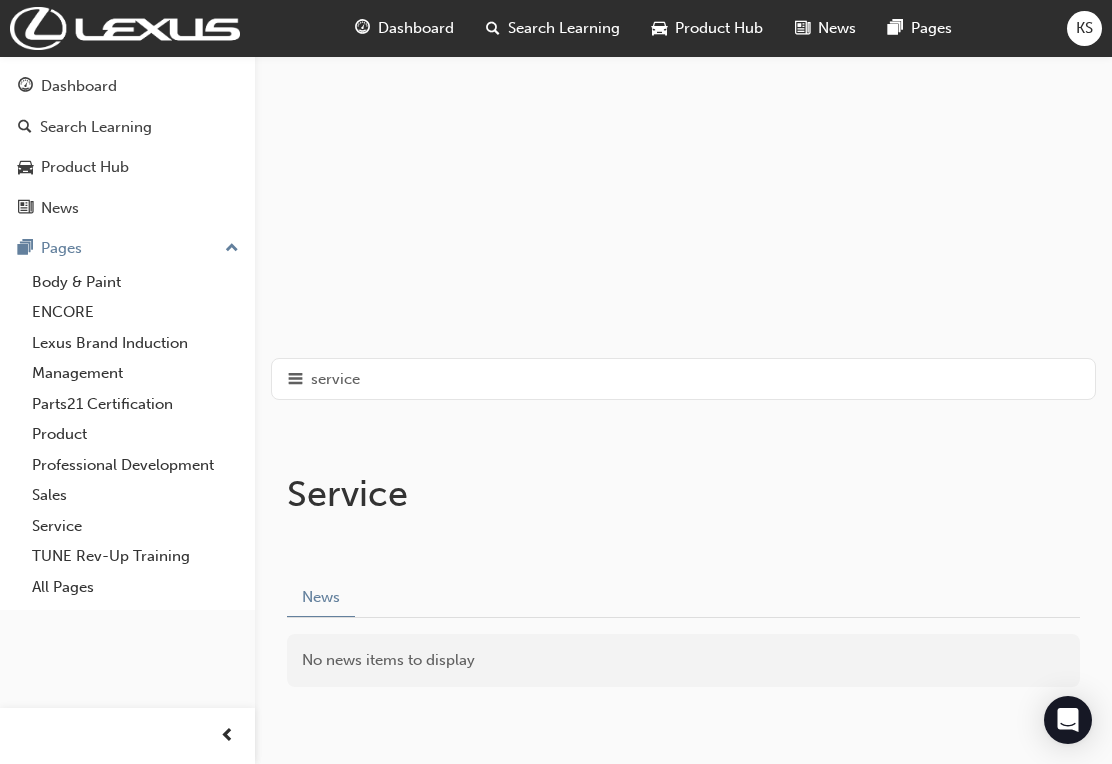 click on "Dashboard" at bounding box center [79, 86] 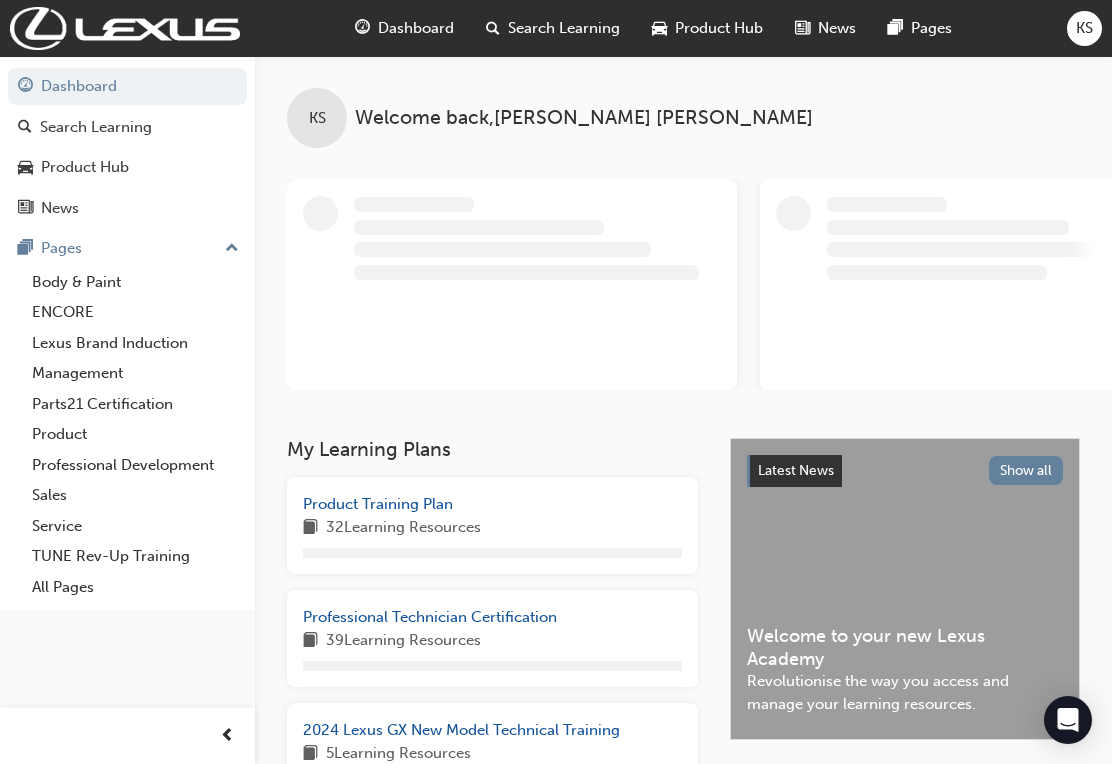 click on "Dashboard" at bounding box center [127, 86] 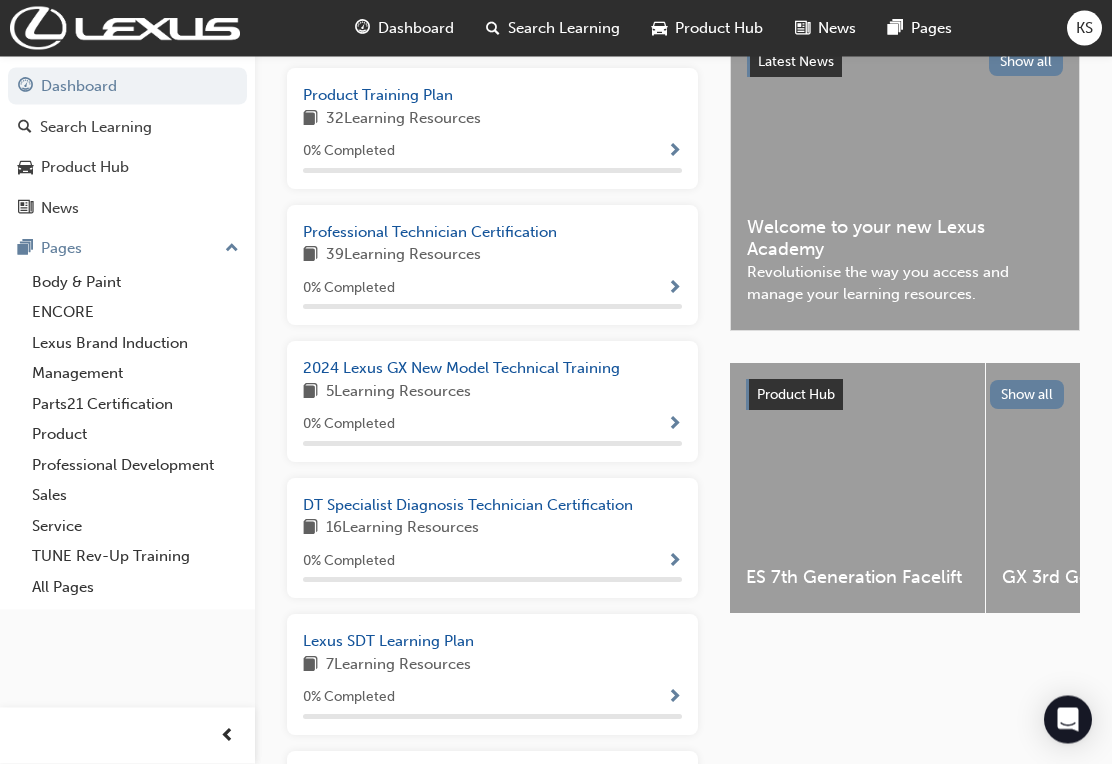 scroll, scrollTop: 458, scrollLeft: 0, axis: vertical 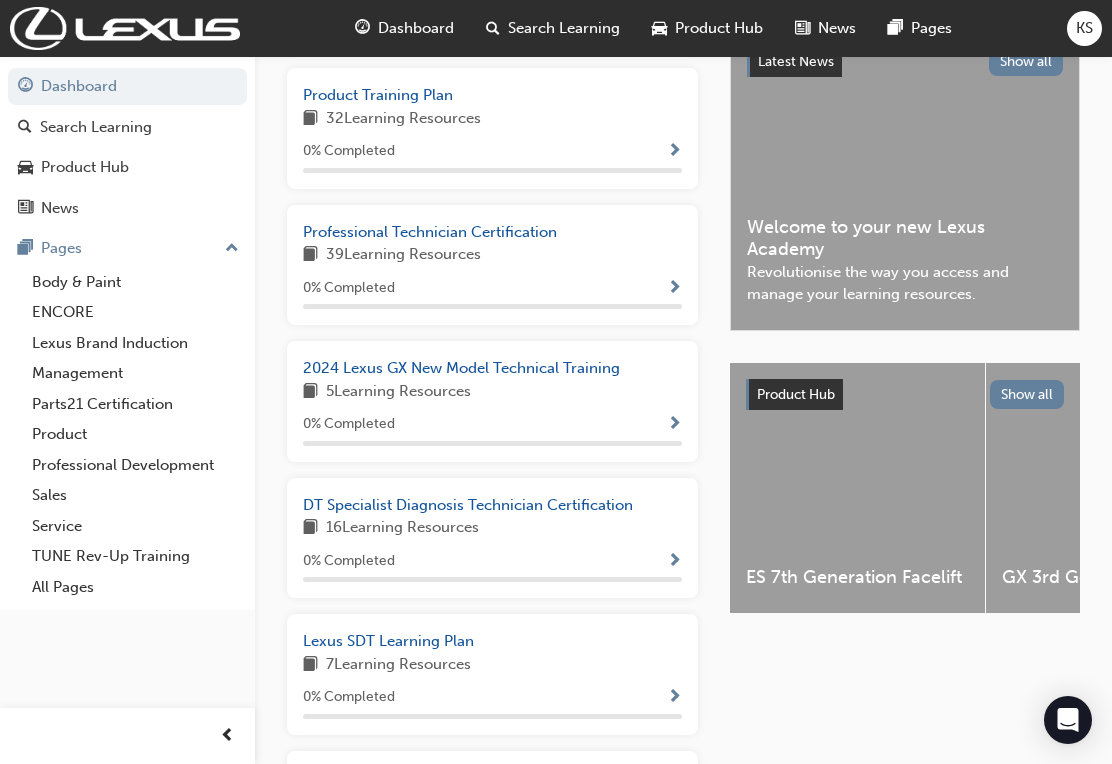 click on "DT Specialist Diagnosis Technician Certification" at bounding box center [468, 505] 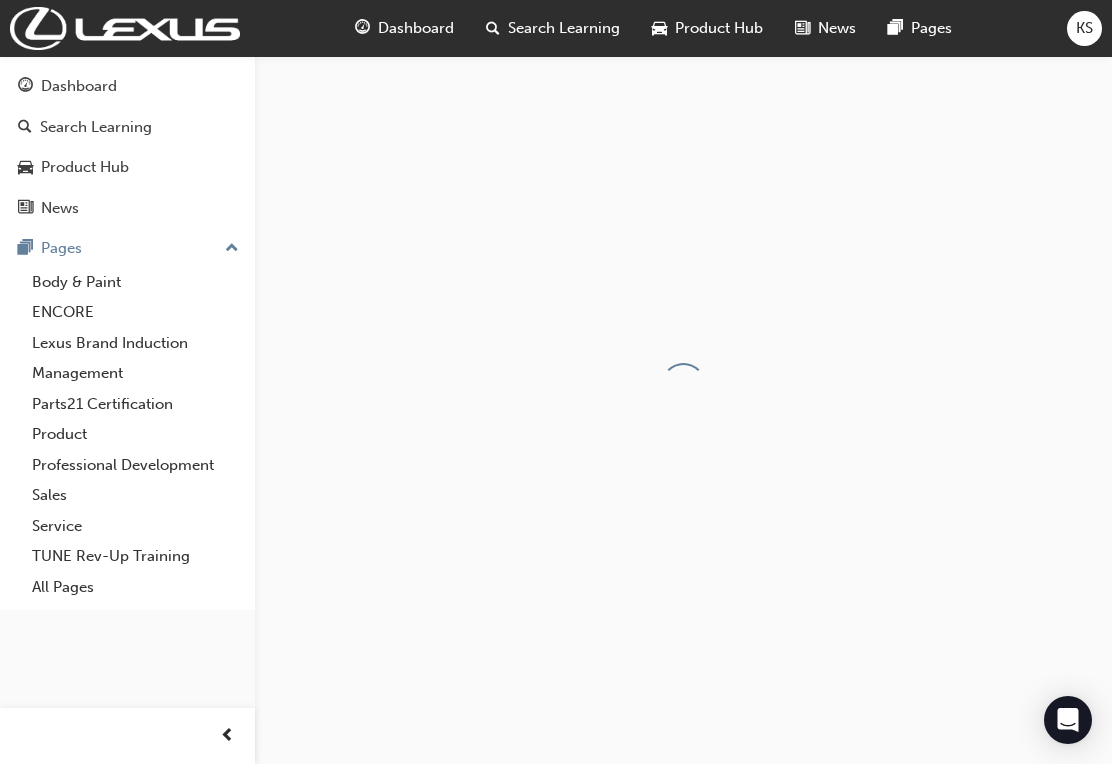 scroll, scrollTop: 0, scrollLeft: 0, axis: both 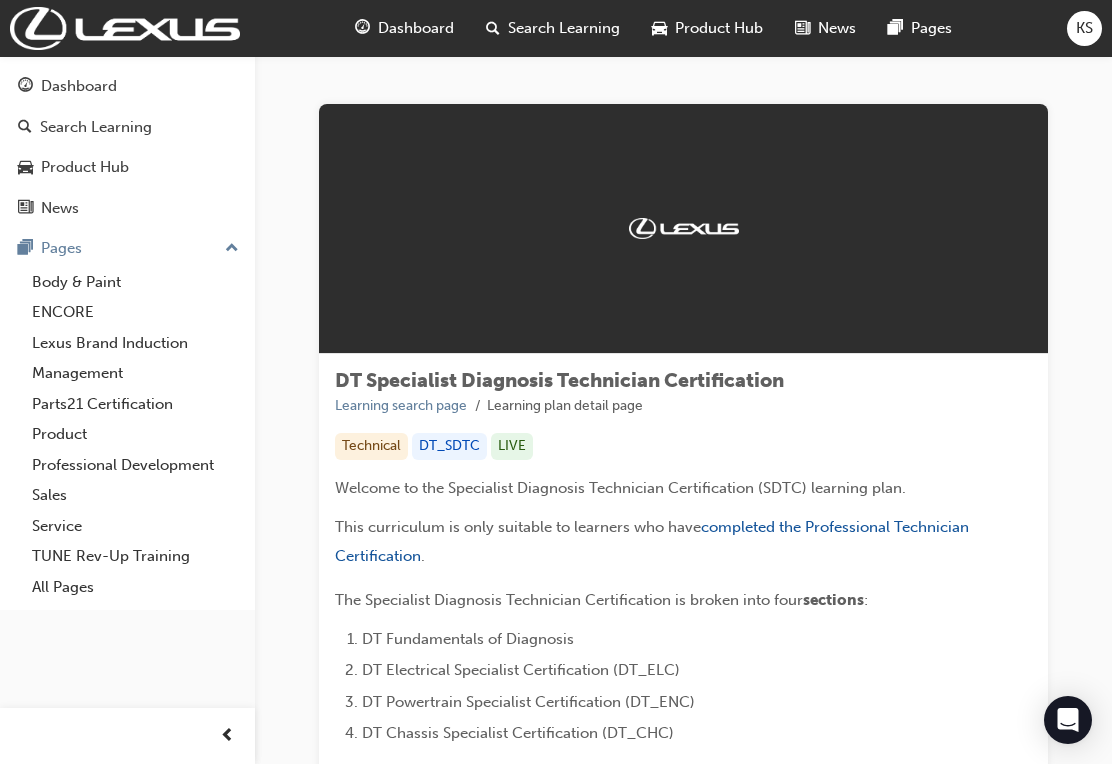 click on "completed the Professional Technician Certification" at bounding box center (654, 541) 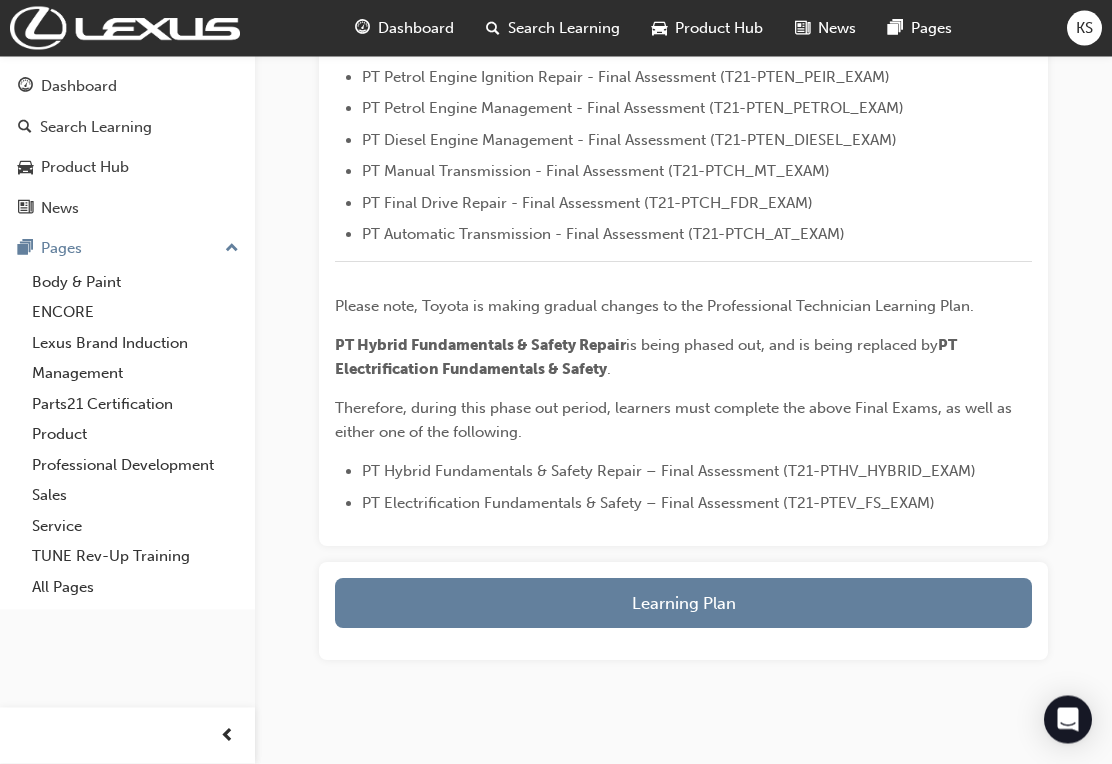 scroll, scrollTop: 786, scrollLeft: 0, axis: vertical 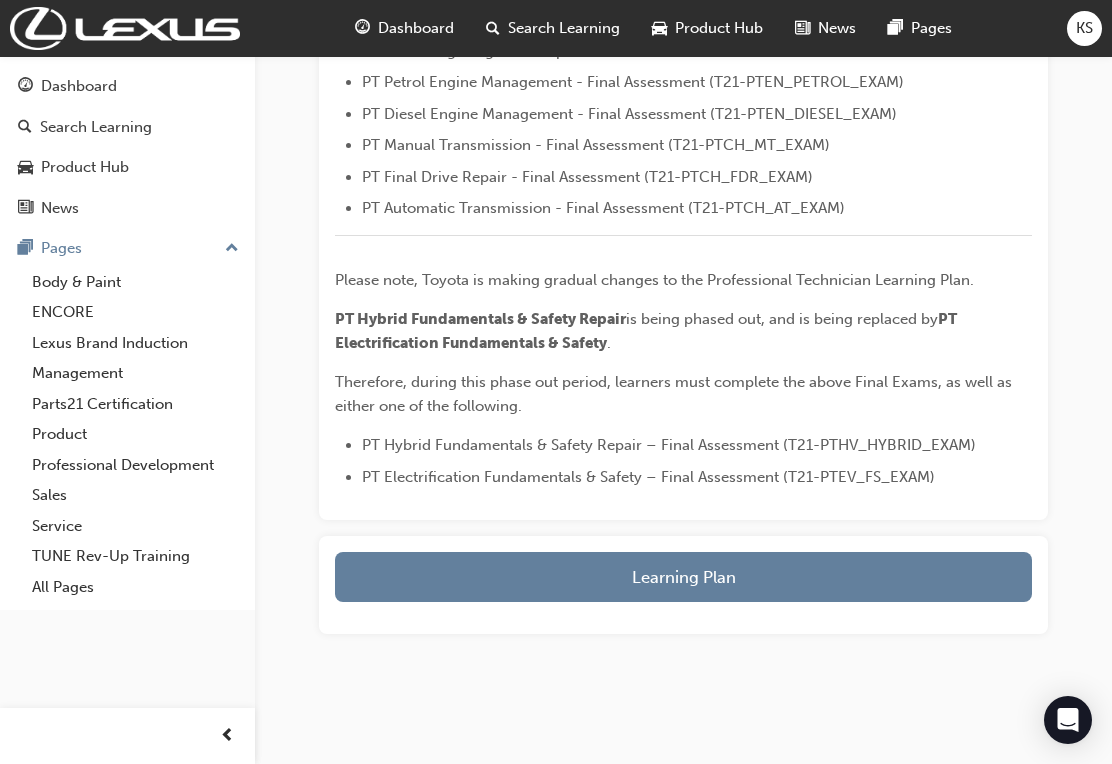 click on "Learning Plan" at bounding box center (683, 577) 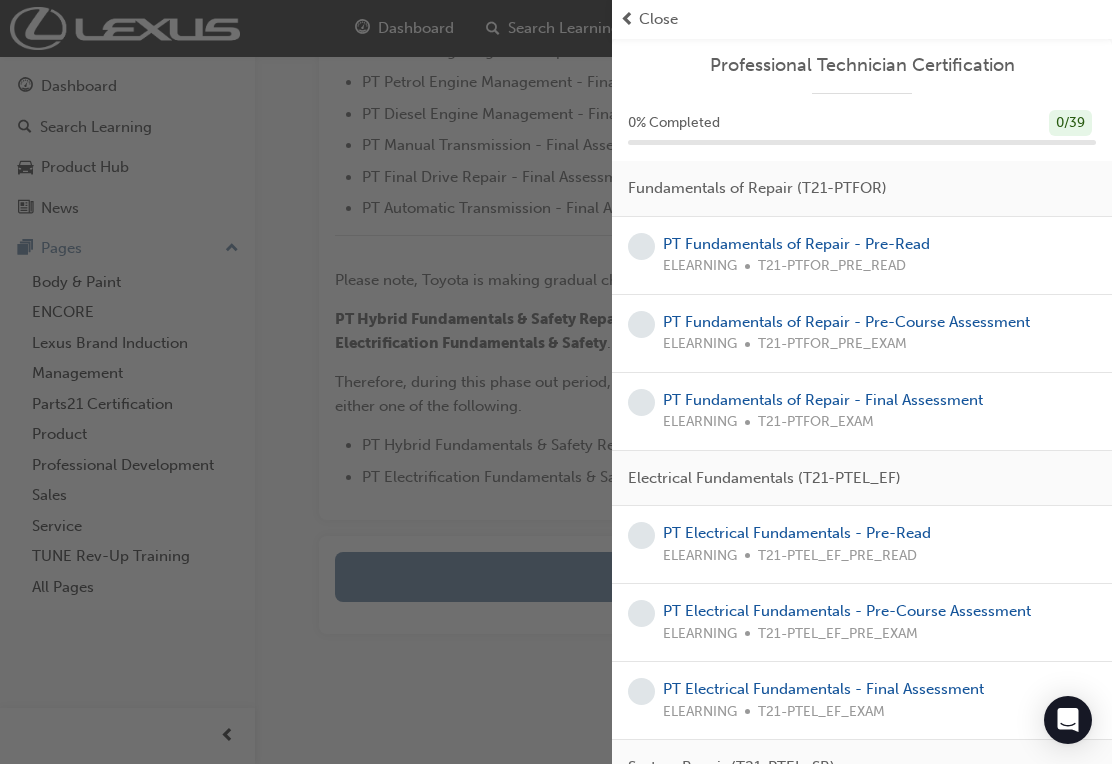 click on "PT Fundamentals of Repair - Pre-Read" at bounding box center [796, 244] 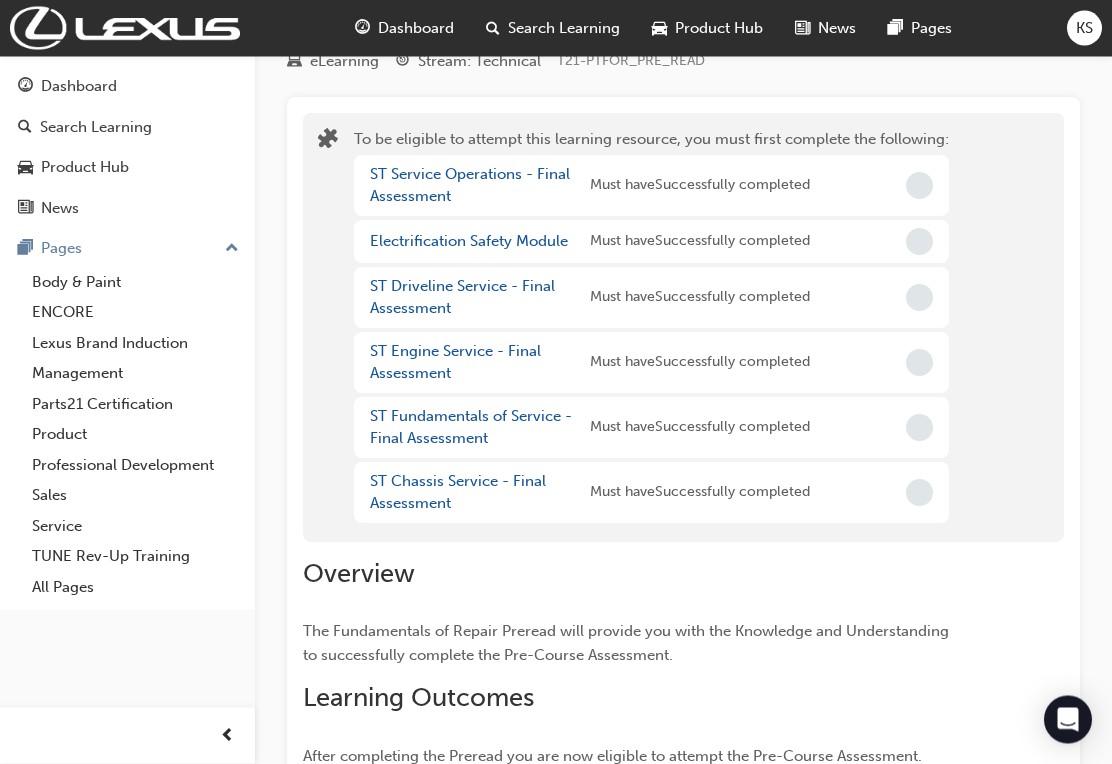 scroll, scrollTop: 82, scrollLeft: 0, axis: vertical 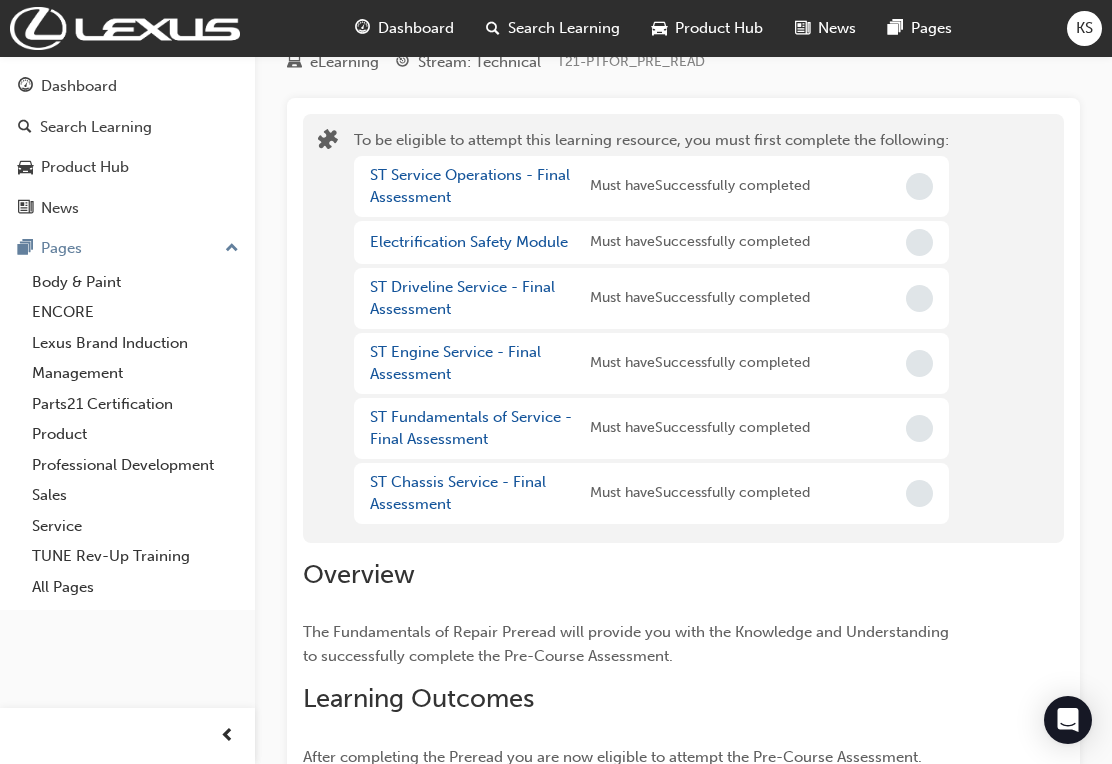click on "ST Service Operations - Final Assessment" at bounding box center [470, 186] 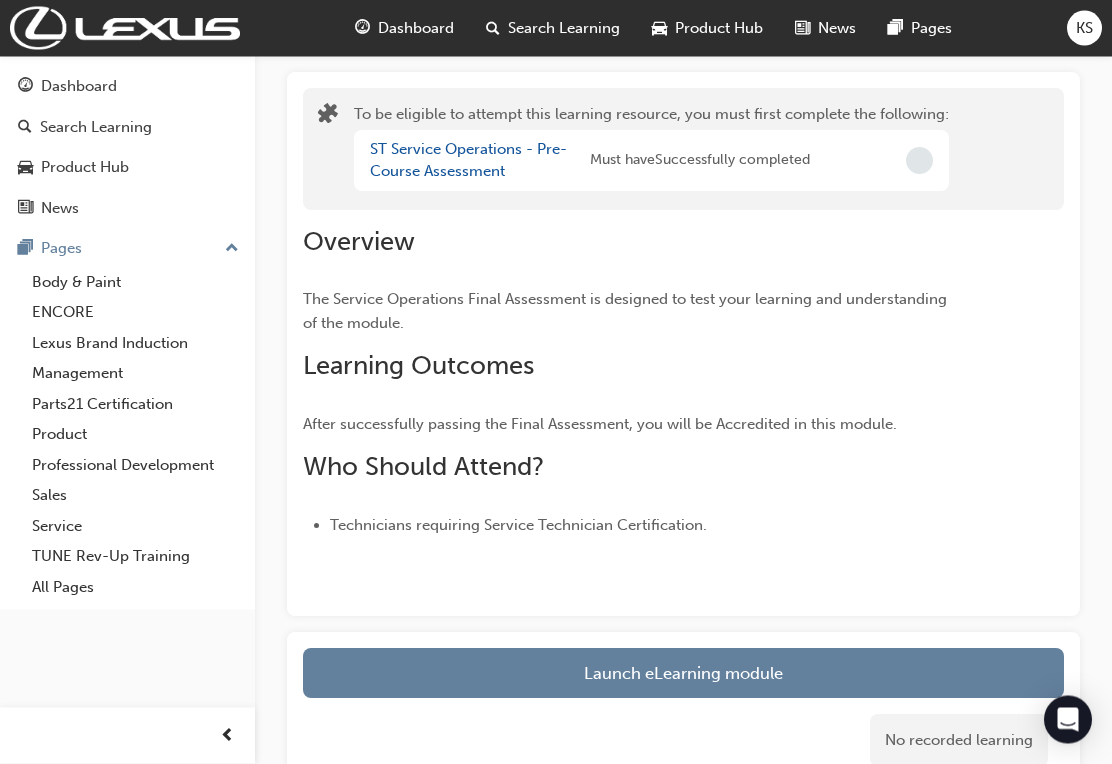 scroll, scrollTop: 237, scrollLeft: 0, axis: vertical 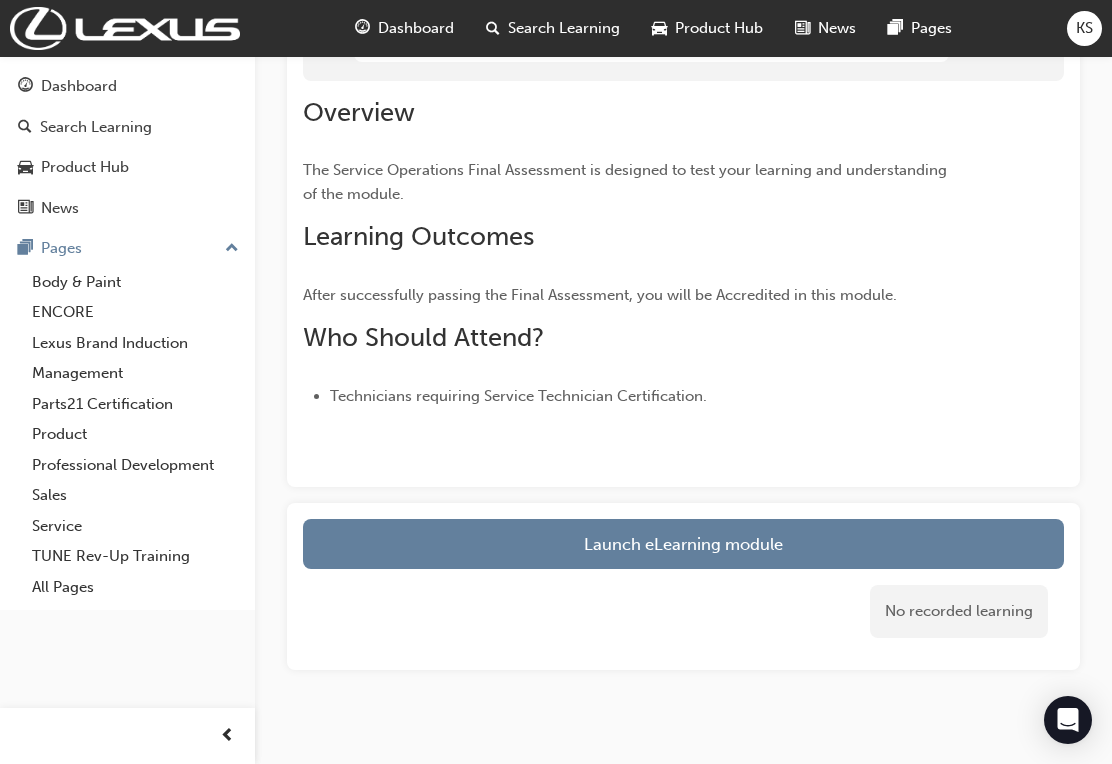click on "Launch eLearning module" at bounding box center (683, 544) 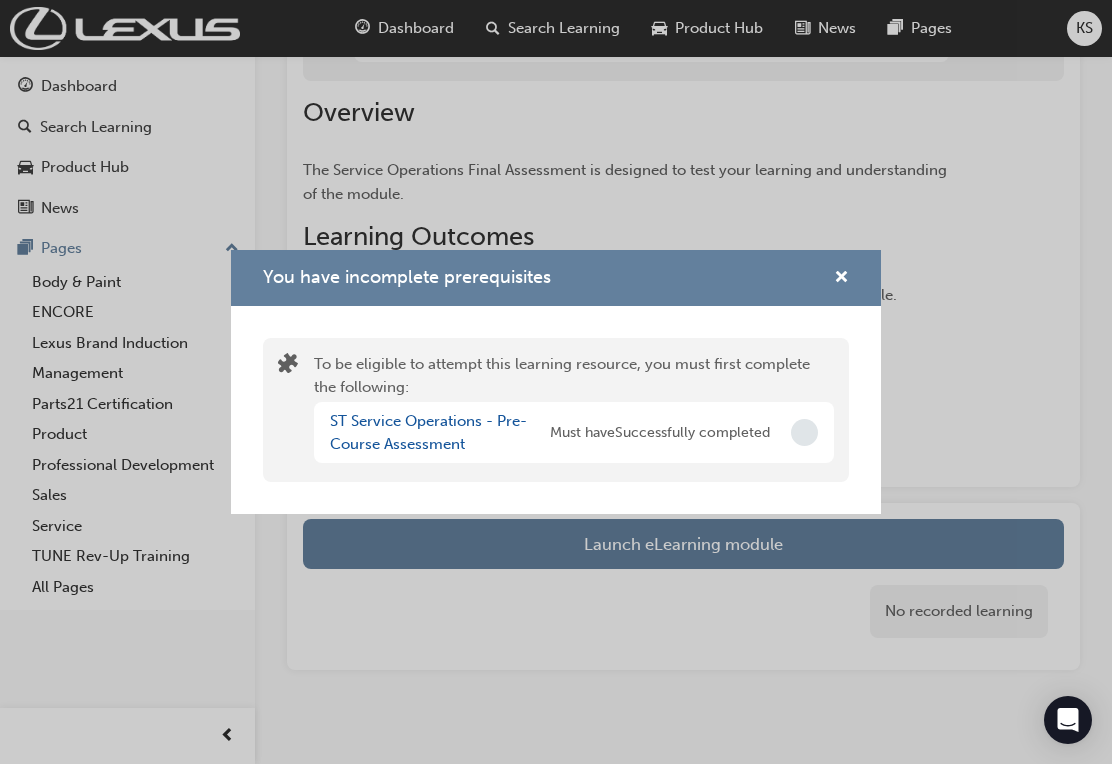 click on "ST Service Operations - Pre-Course Assessment" at bounding box center [428, 432] 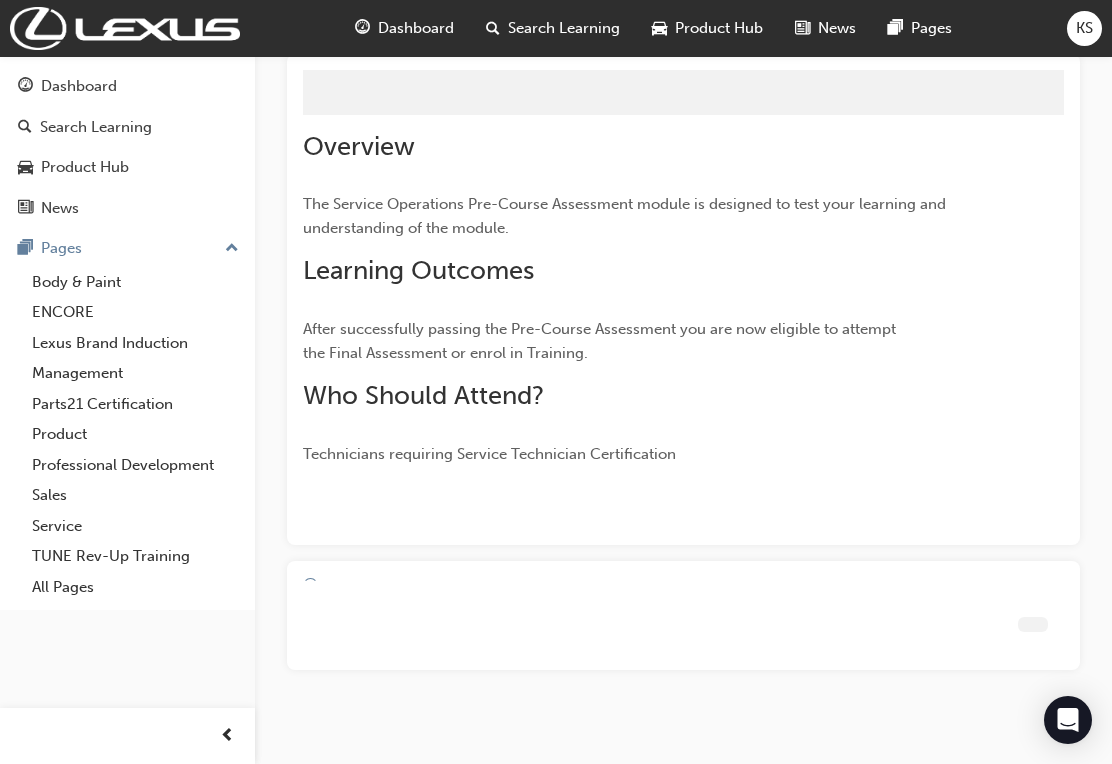 scroll, scrollTop: 155, scrollLeft: 0, axis: vertical 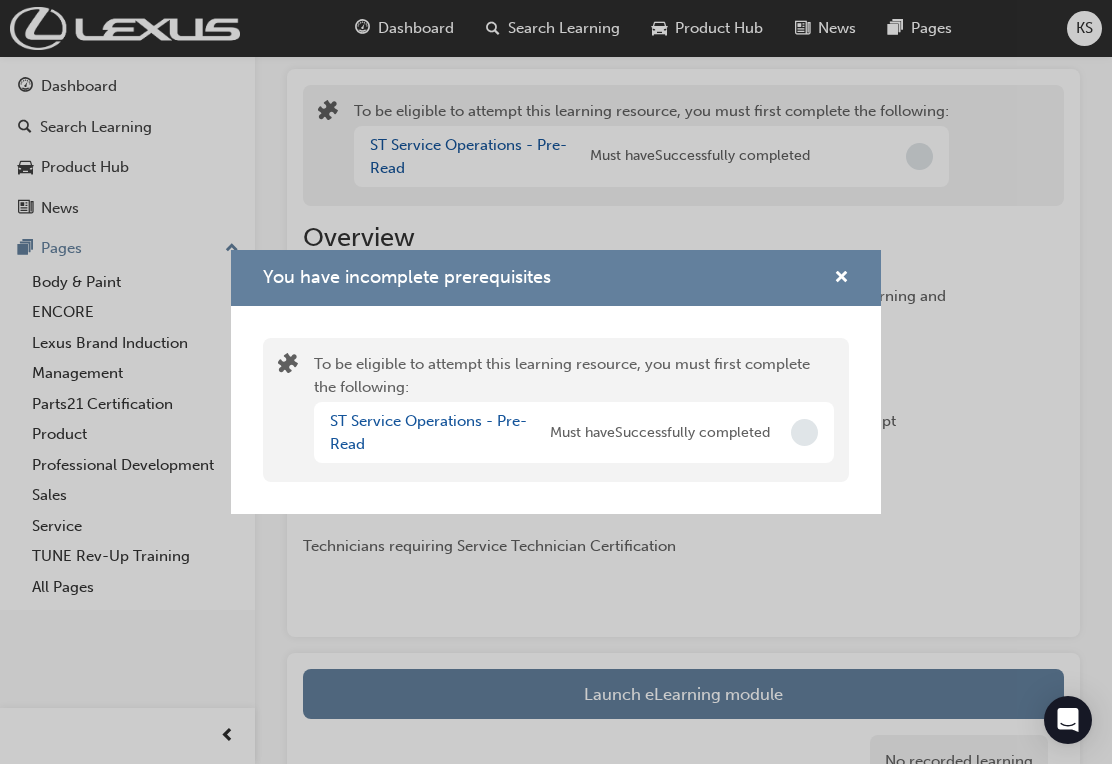 click on "ST Service Operations - Pre-Read" at bounding box center (428, 432) 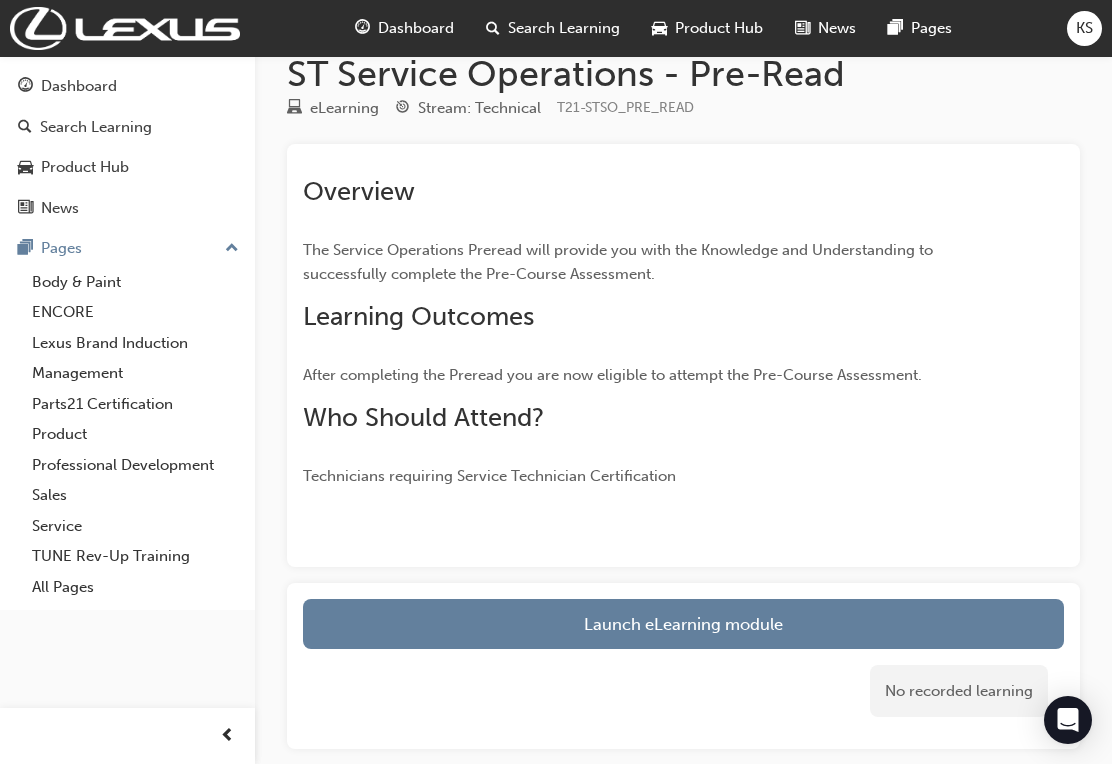click on "Launch eLearning module" at bounding box center [683, 624] 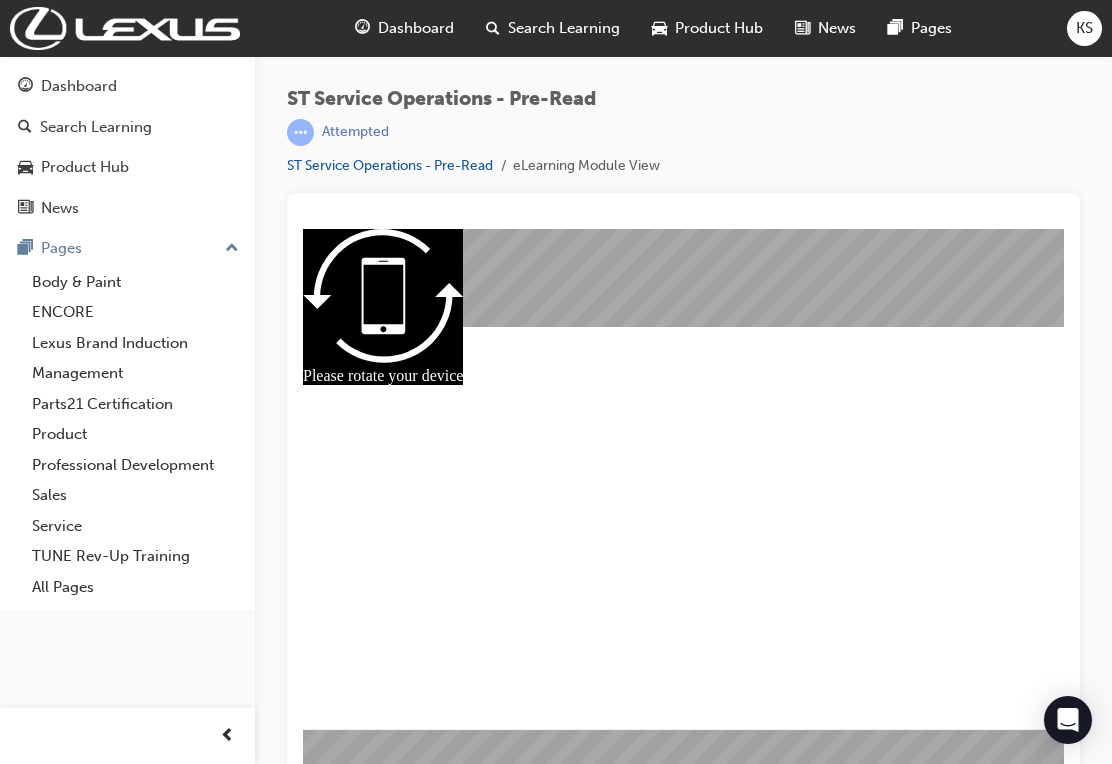 scroll, scrollTop: 26, scrollLeft: 0, axis: vertical 